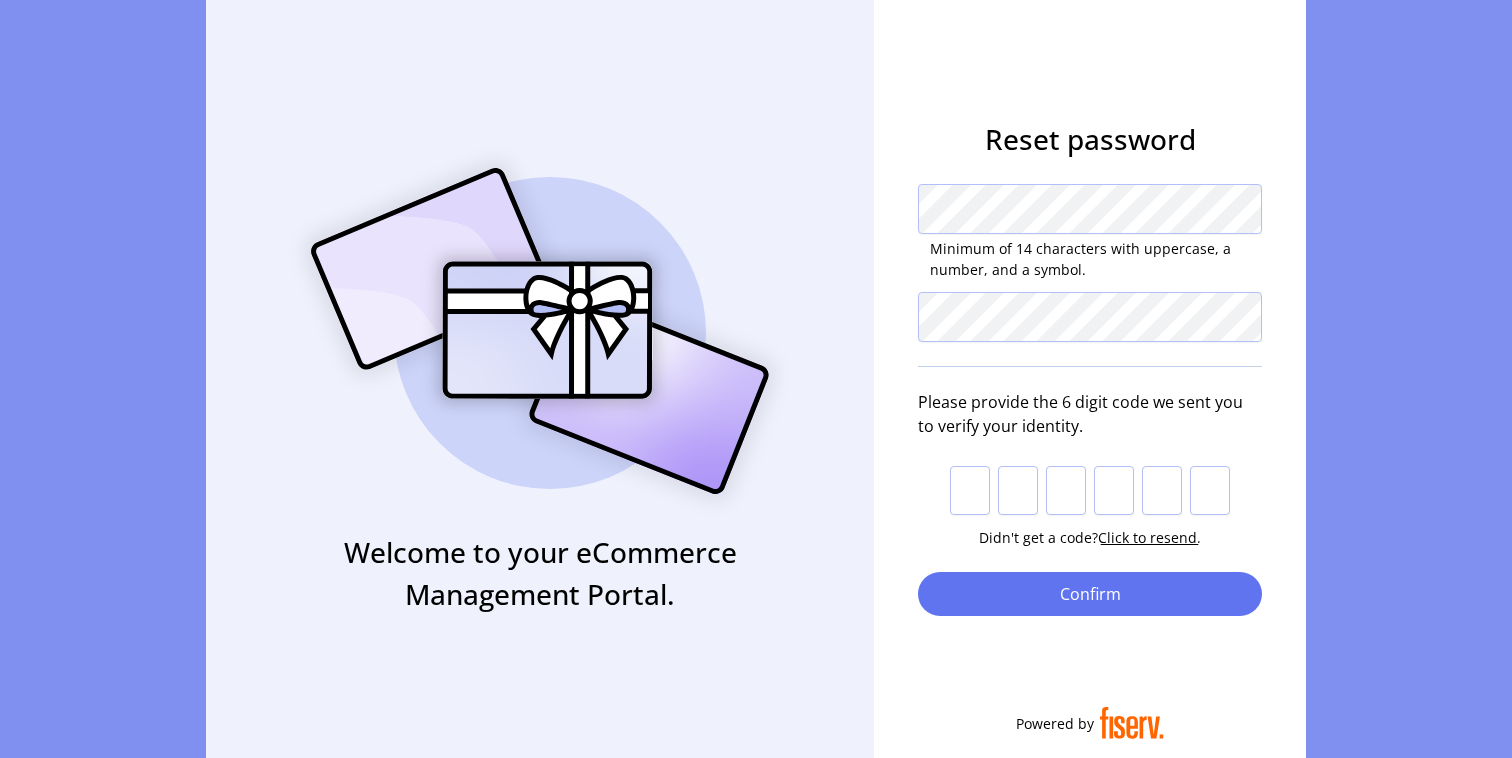 scroll, scrollTop: 0, scrollLeft: 0, axis: both 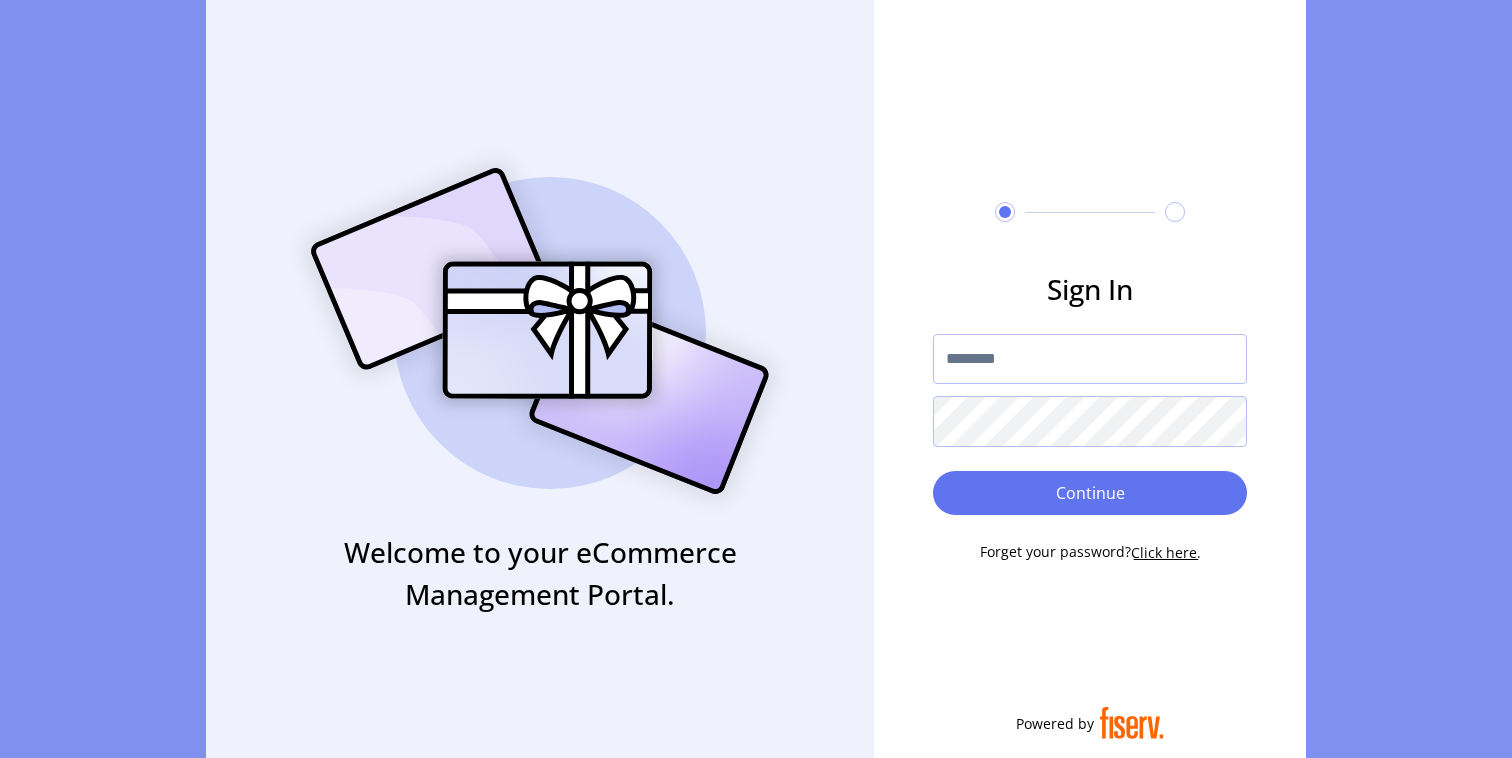 click on "Welcome to your eCommerce Management Portal." 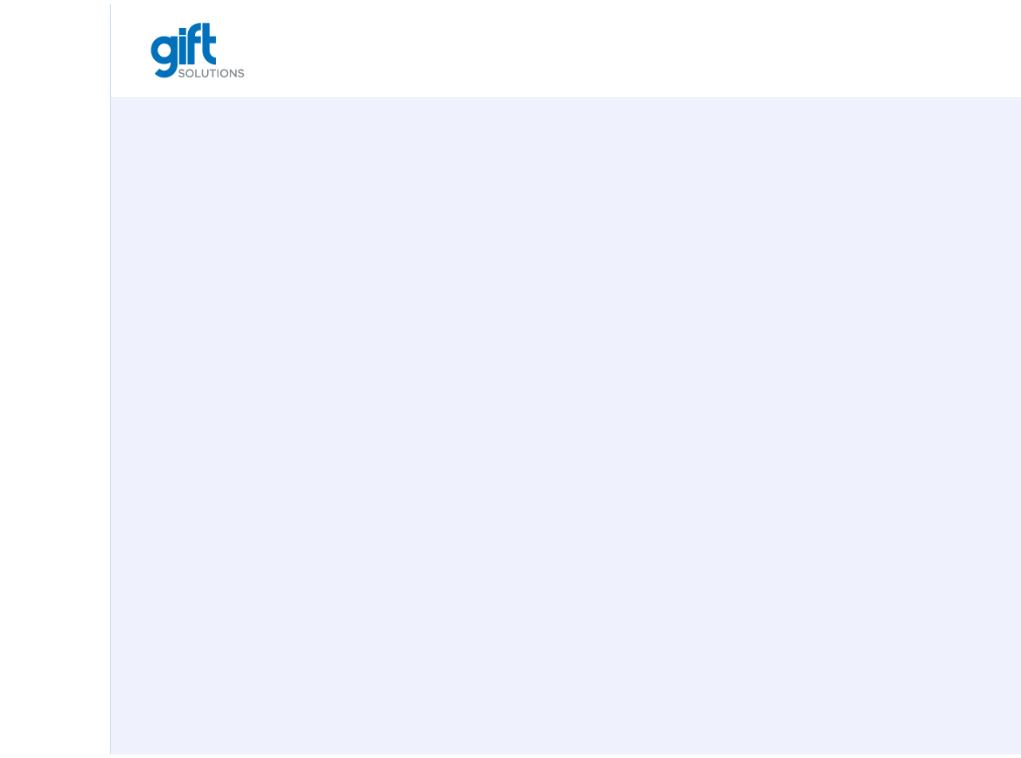 scroll, scrollTop: 0, scrollLeft: 0, axis: both 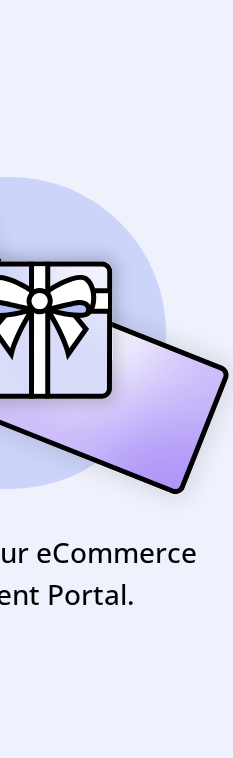 click on "Welcome to your eCommerce Management Portal. Sign In Continue Forget your password?  Click here. Powered by" at bounding box center [116, 379] 